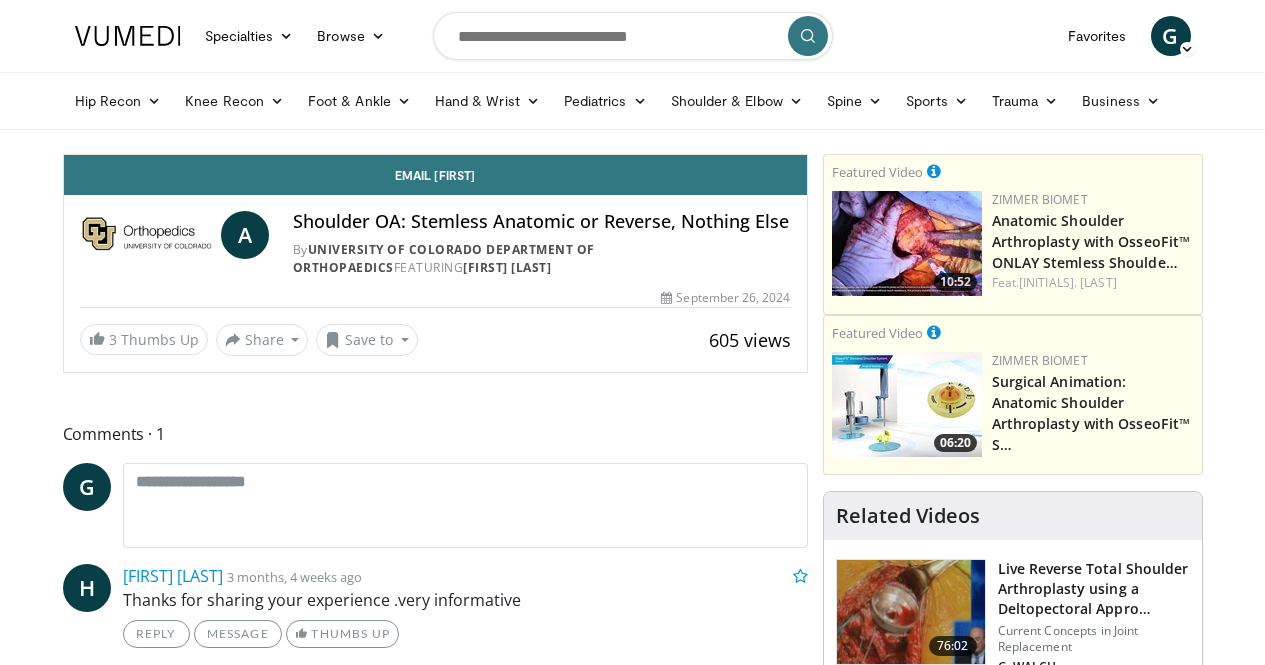 scroll, scrollTop: 0, scrollLeft: 0, axis: both 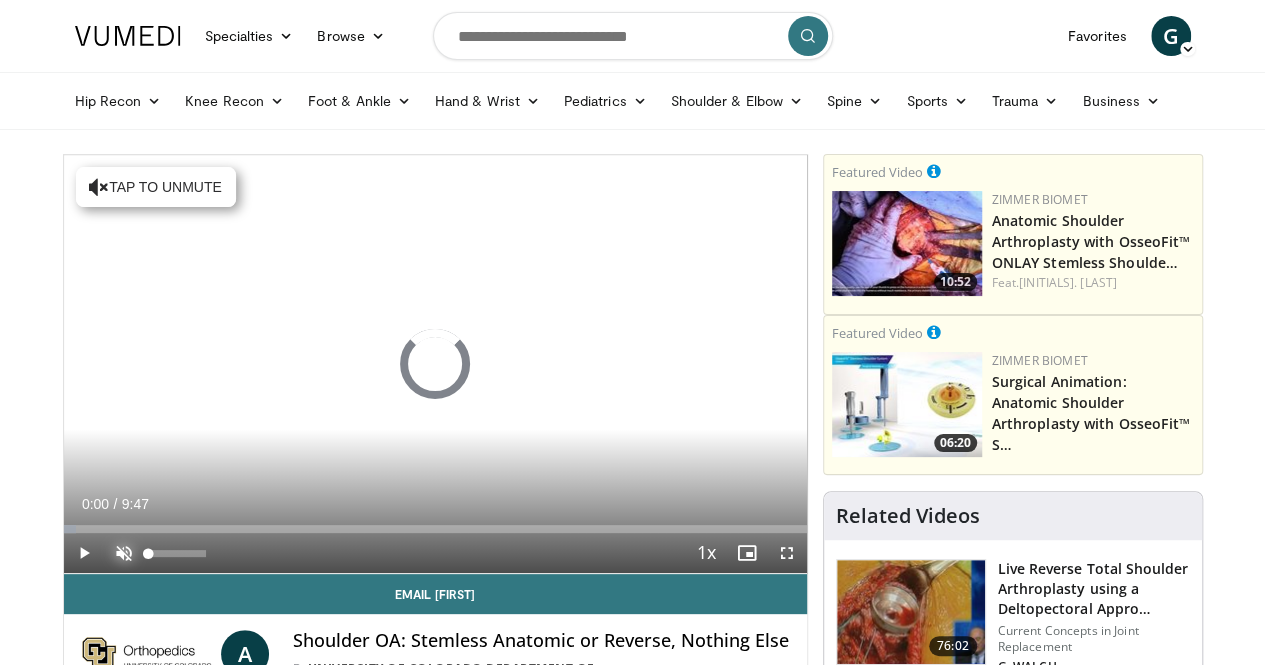 click at bounding box center [124, 553] 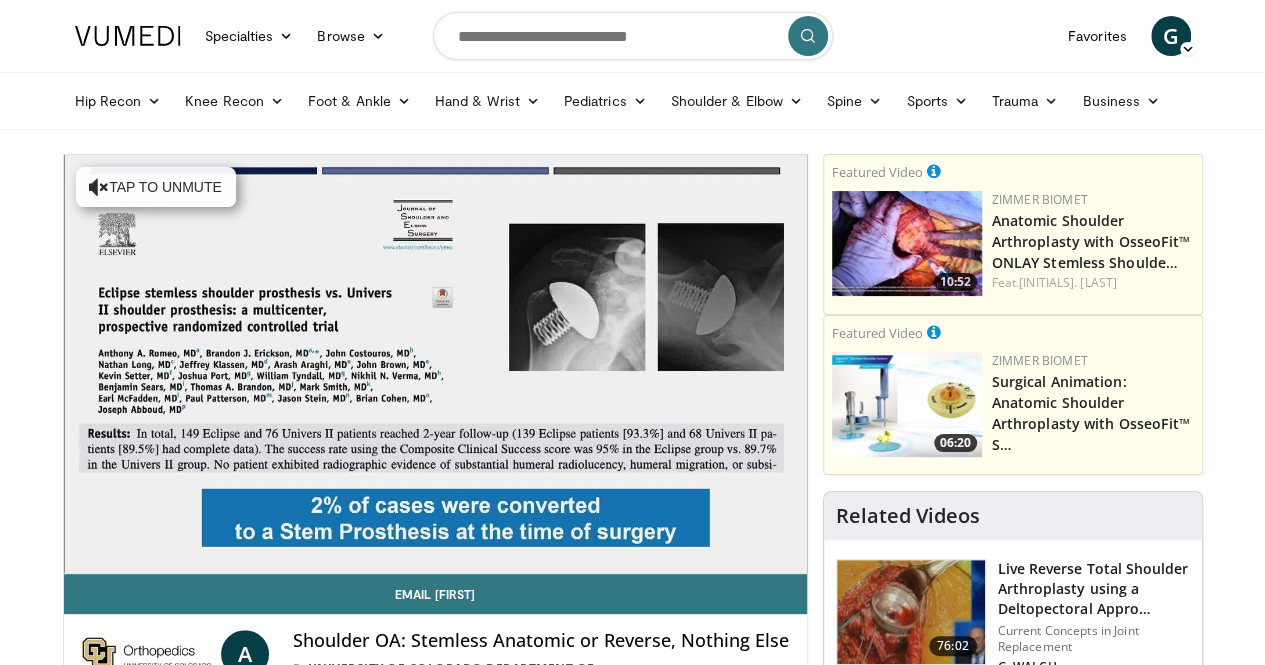 type 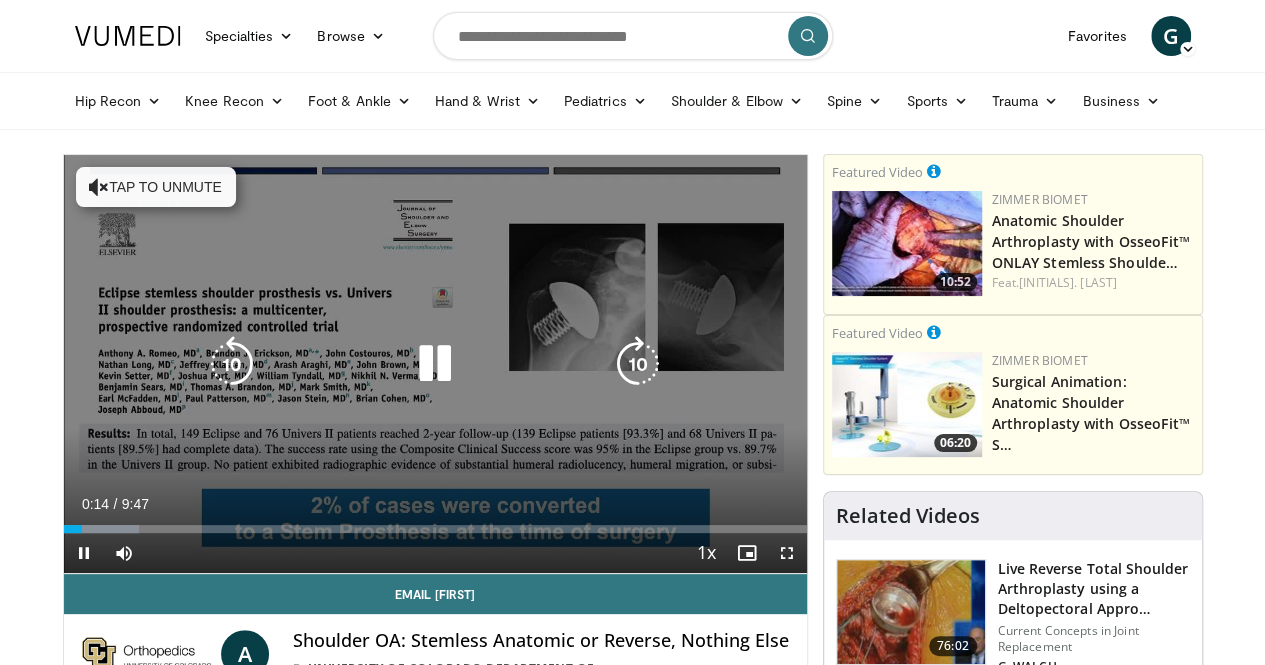 click at bounding box center (435, 364) 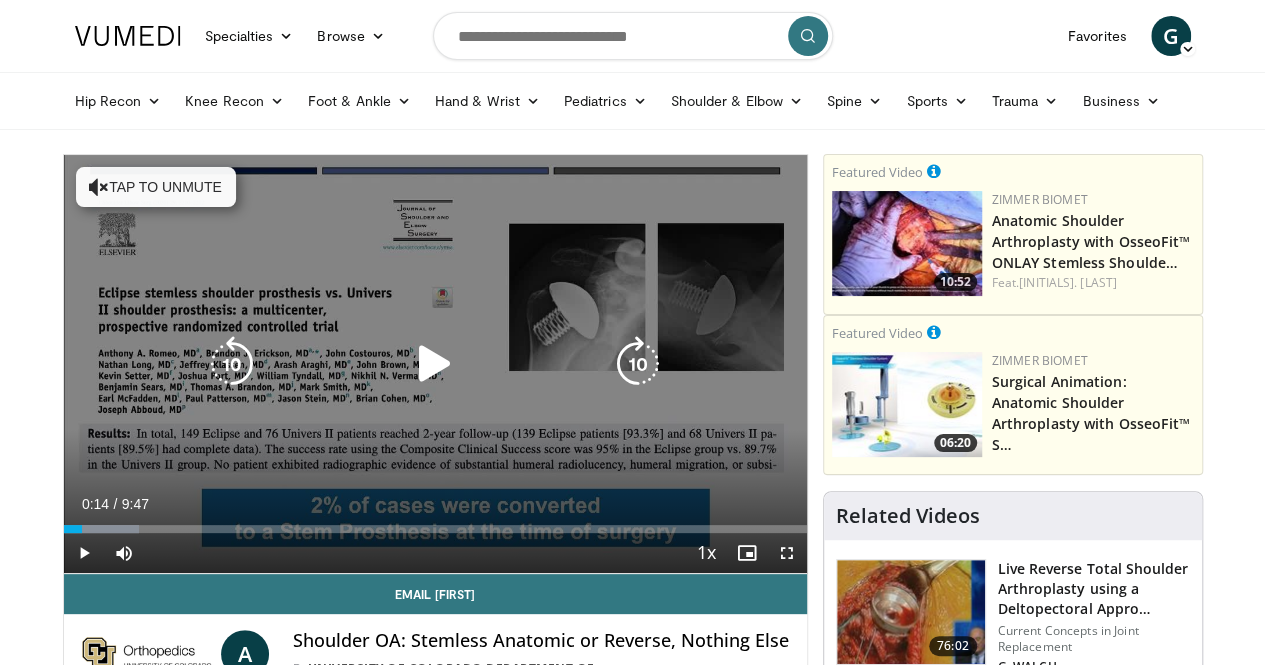 click on "10 seconds
Tap to unmute" at bounding box center [435, 364] 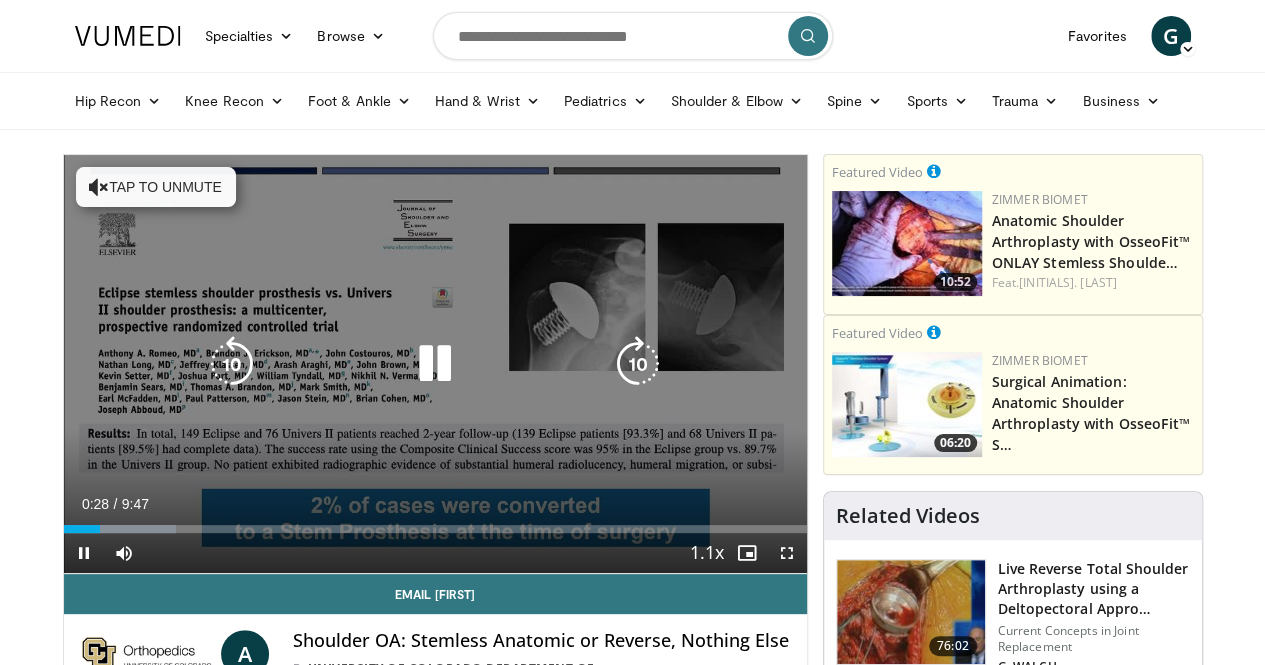 click on "Tap to unmute" at bounding box center [156, 187] 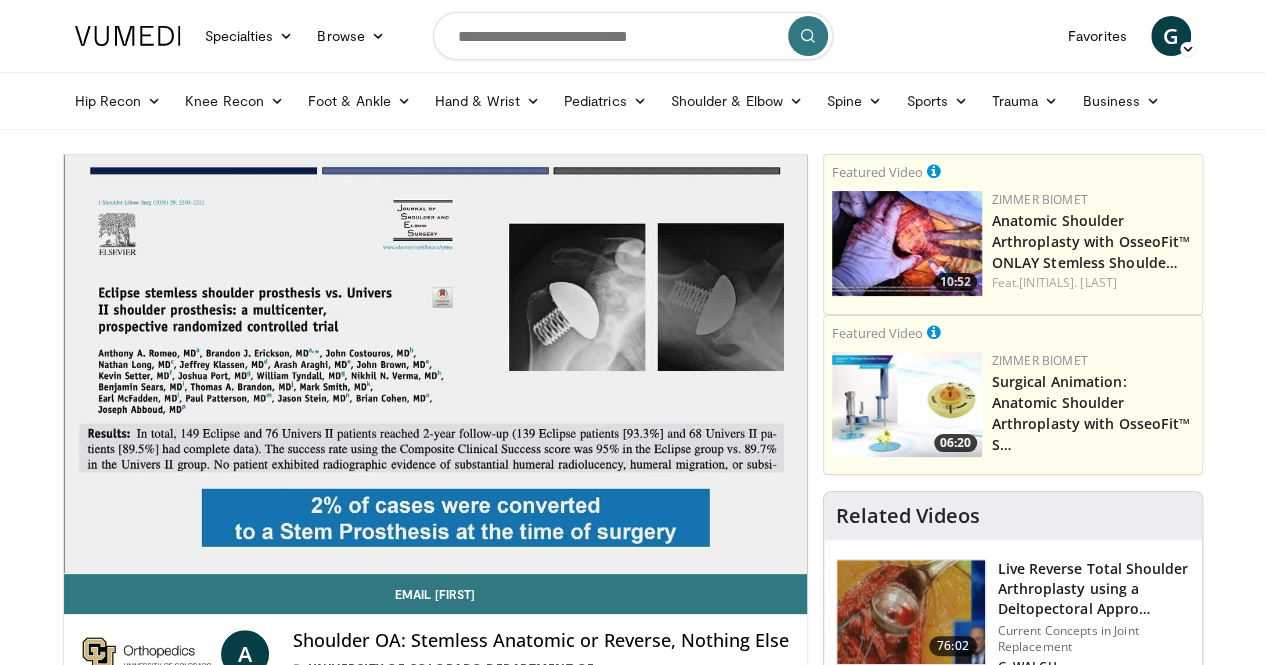 click on "Specialties
Adult & Family Medicine
Allergy, Asthma, Immunology
Anesthesiology
Cardiology
Dental
Dermatology
Endocrinology
Gastroenterology & Hepatology
General Surgery
Hematology & Oncology
Infectious Disease
Nephrology
Neurology
Neurosurgery
Obstetrics & Gynecology
Ophthalmology
Oral Maxillofacial
Orthopaedics
Otolaryngology
Pediatrics
Plastic Surgery
Podiatry
Psychiatry
Pulmonology
Radiation Oncology
Radiology
Rheumatology
Urology" at bounding box center (632, 1751) 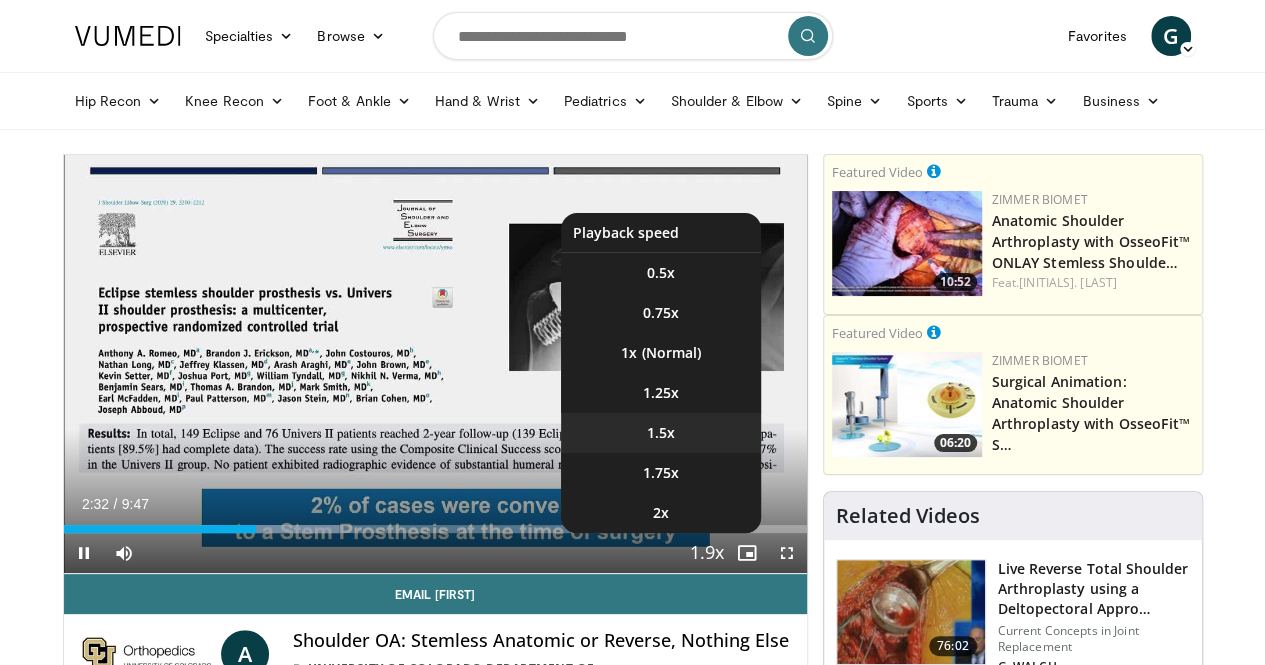 click on "1.5x" at bounding box center (661, 433) 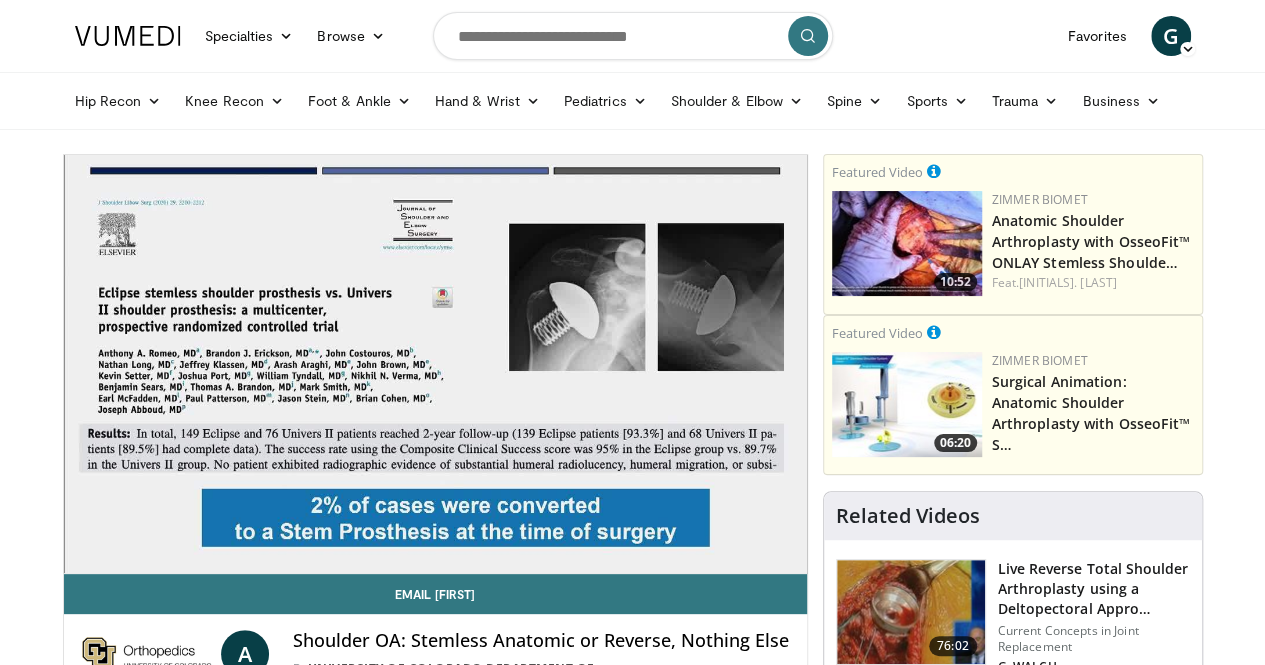 click on "**********" at bounding box center (443, 1729) 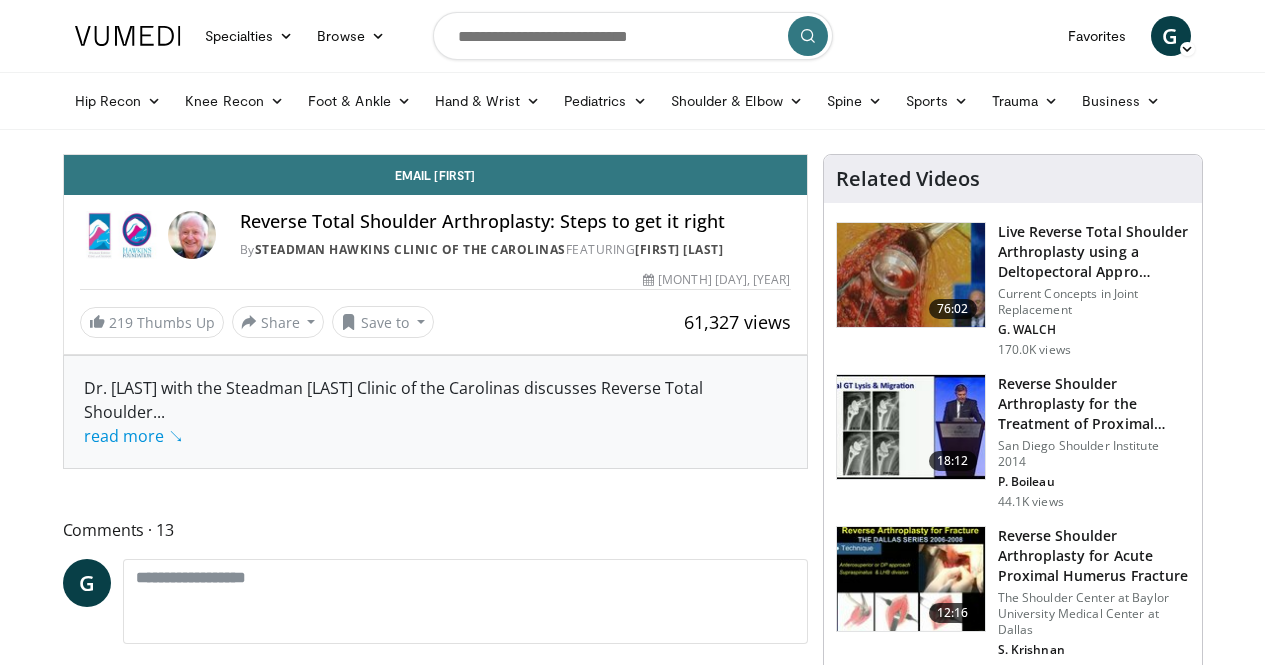 scroll, scrollTop: 0, scrollLeft: 0, axis: both 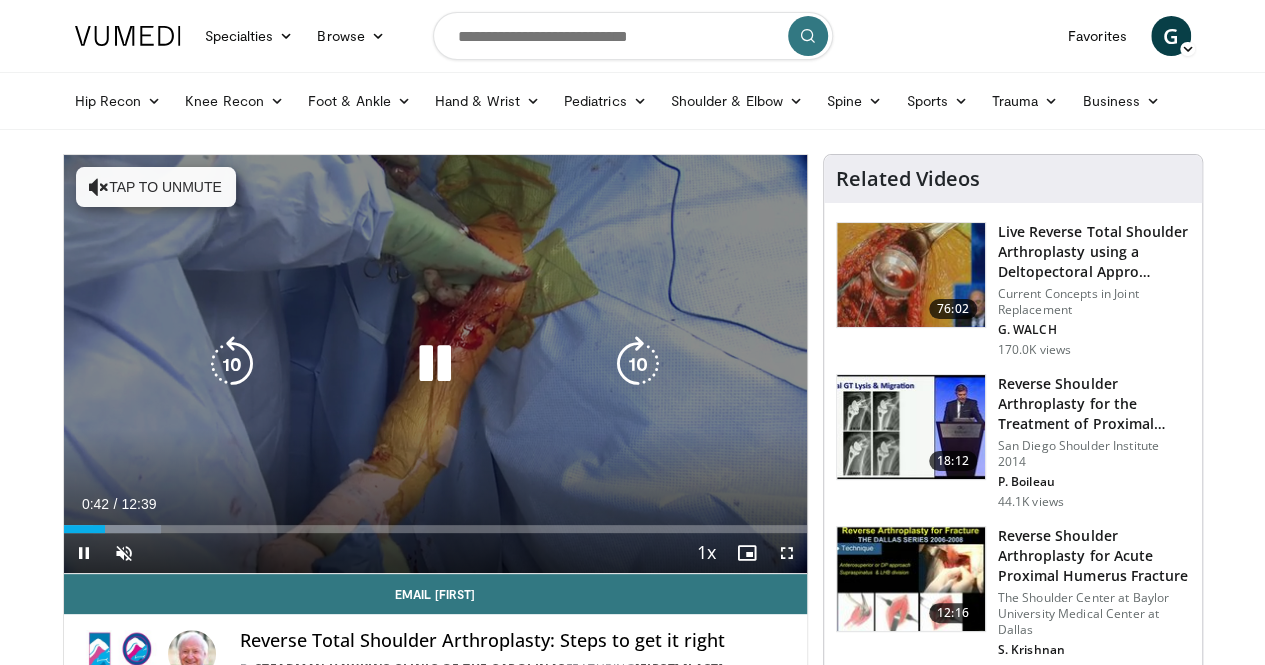 click on "Tap to unmute" at bounding box center [156, 187] 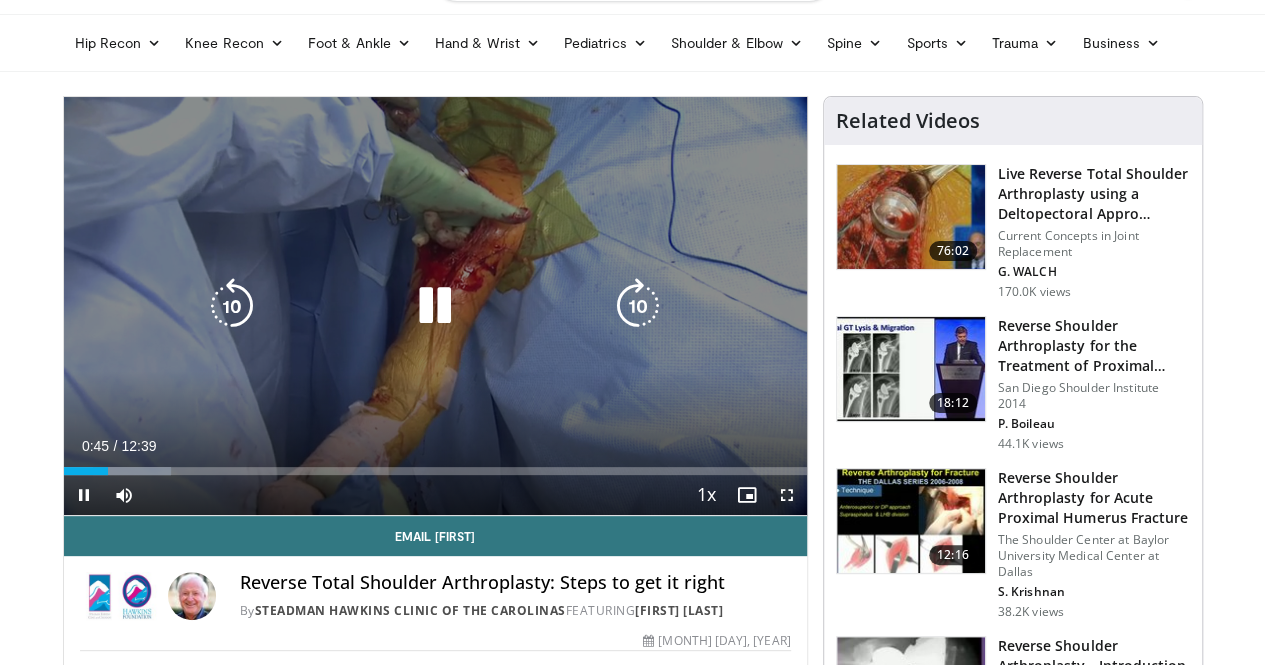 scroll, scrollTop: 56, scrollLeft: 0, axis: vertical 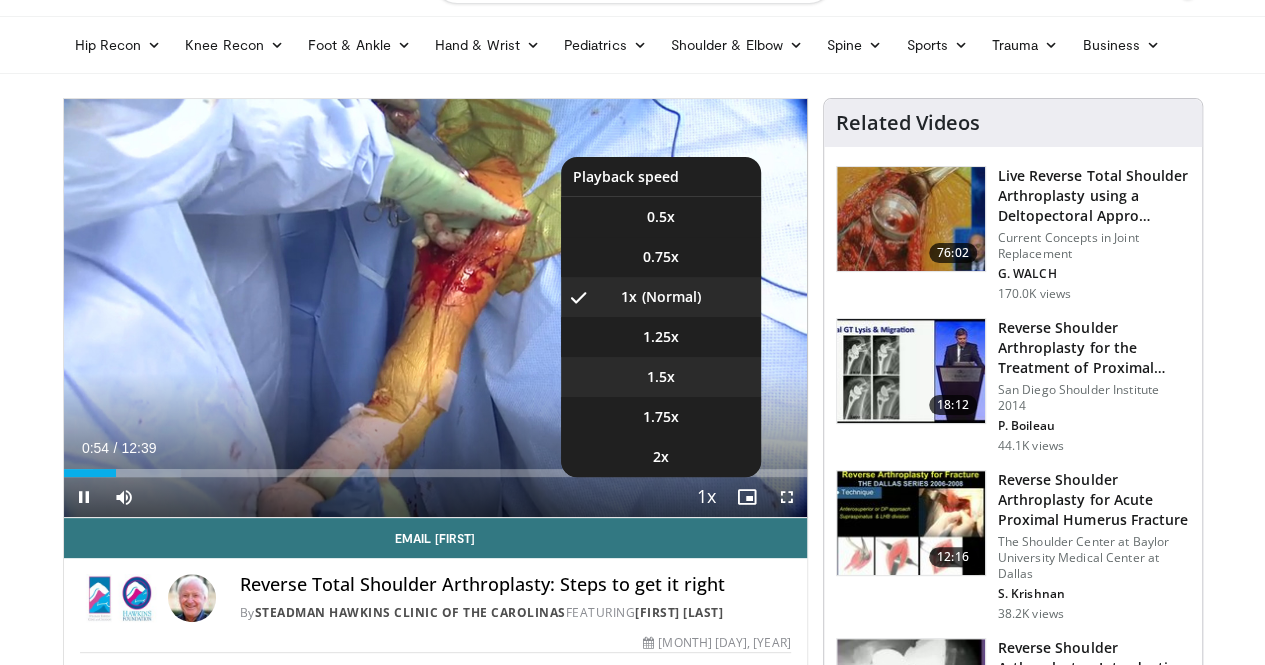 click on "1.5x" at bounding box center (661, 377) 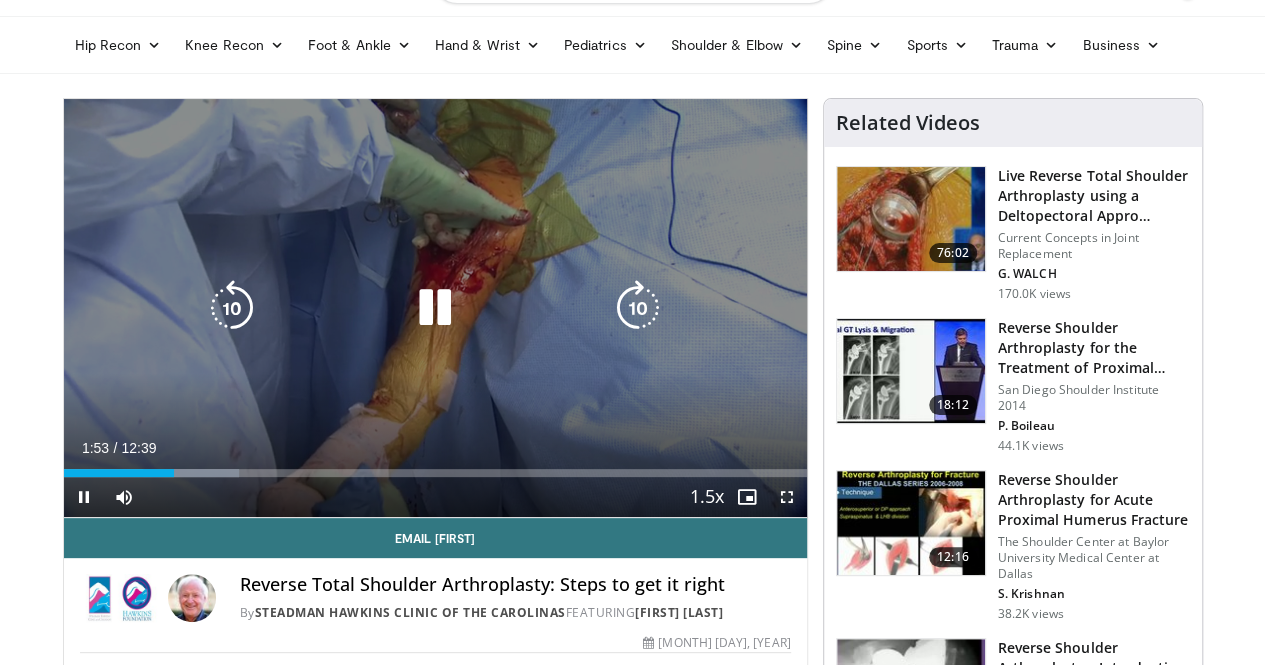 click at bounding box center (435, 308) 